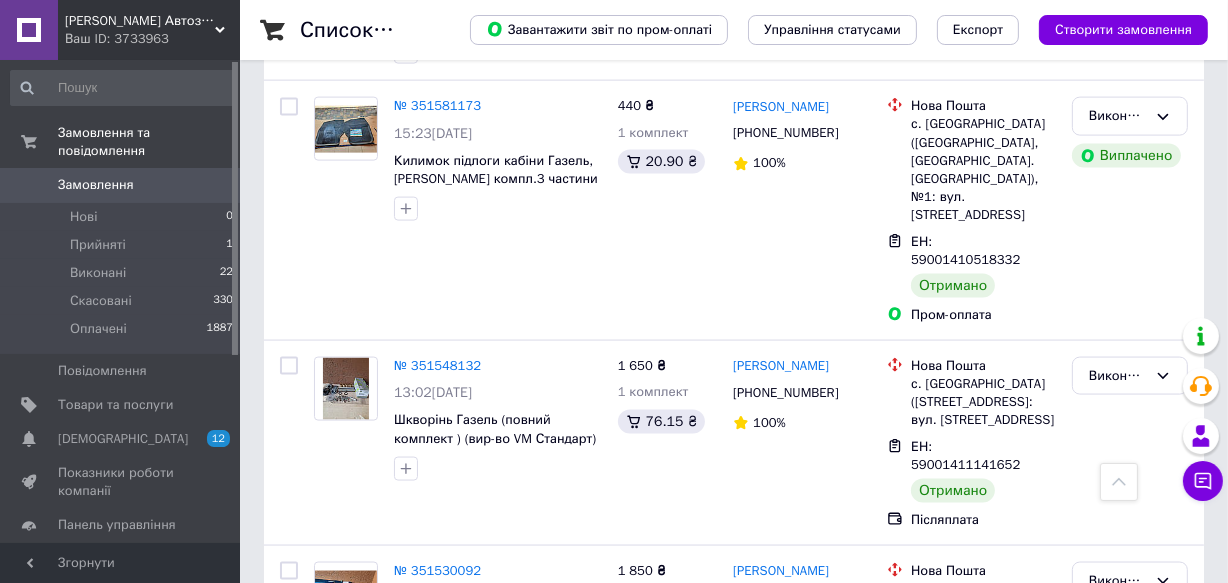 scroll, scrollTop: 2545, scrollLeft: 0, axis: vertical 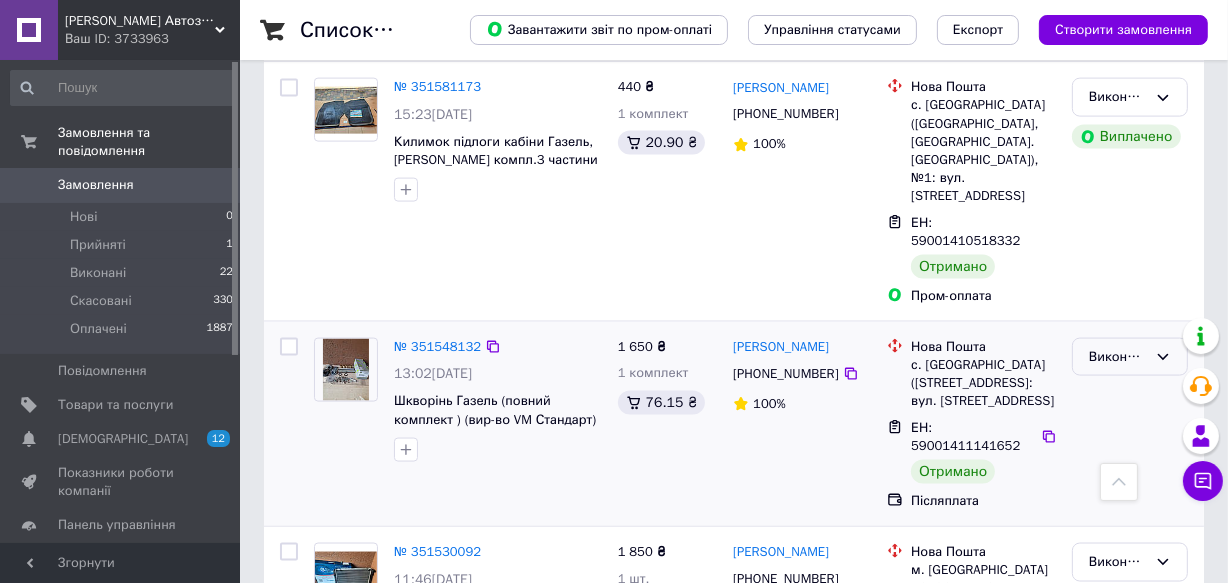click on "Виконано" at bounding box center (1118, 357) 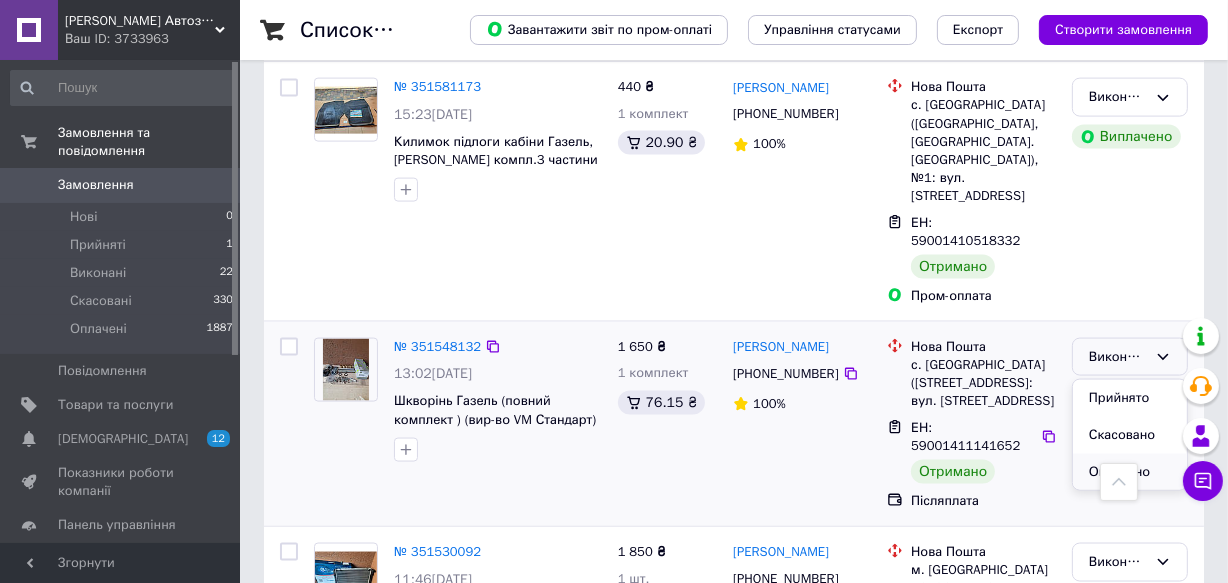 click on "Оплачено" at bounding box center (1130, 472) 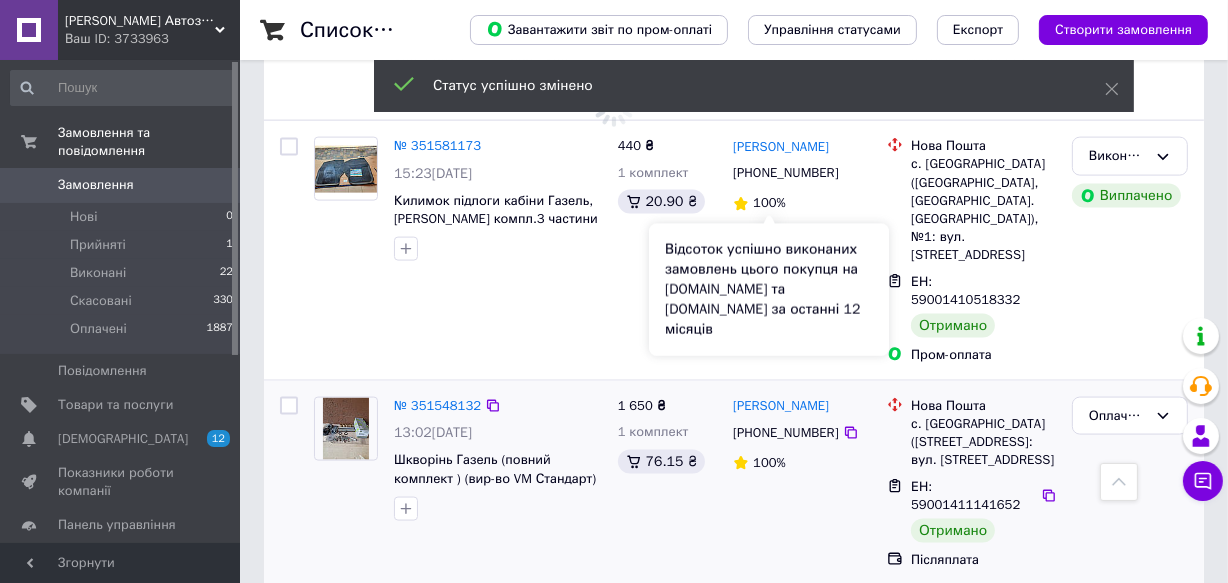 scroll, scrollTop: 2454, scrollLeft: 0, axis: vertical 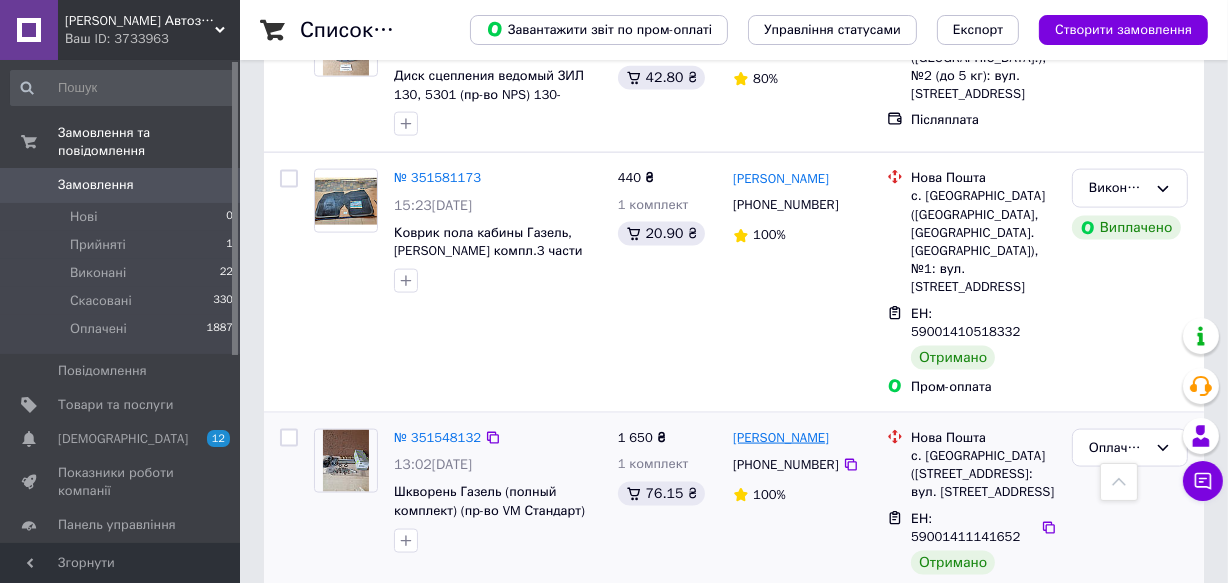 click on "[PERSON_NAME]" at bounding box center (781, 438) 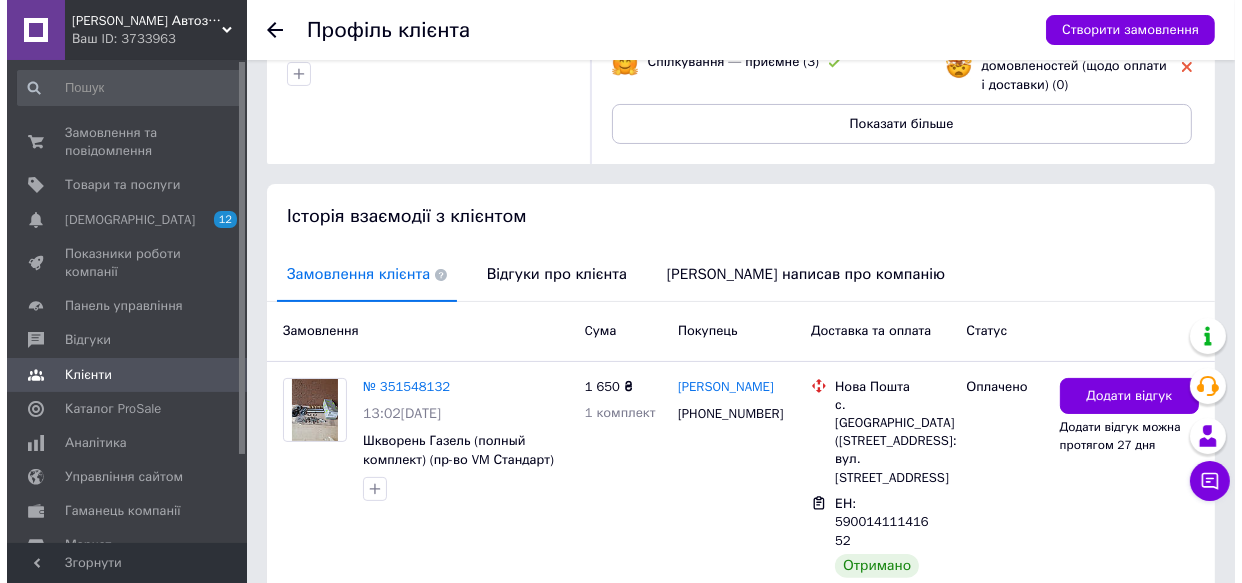 scroll, scrollTop: 272, scrollLeft: 0, axis: vertical 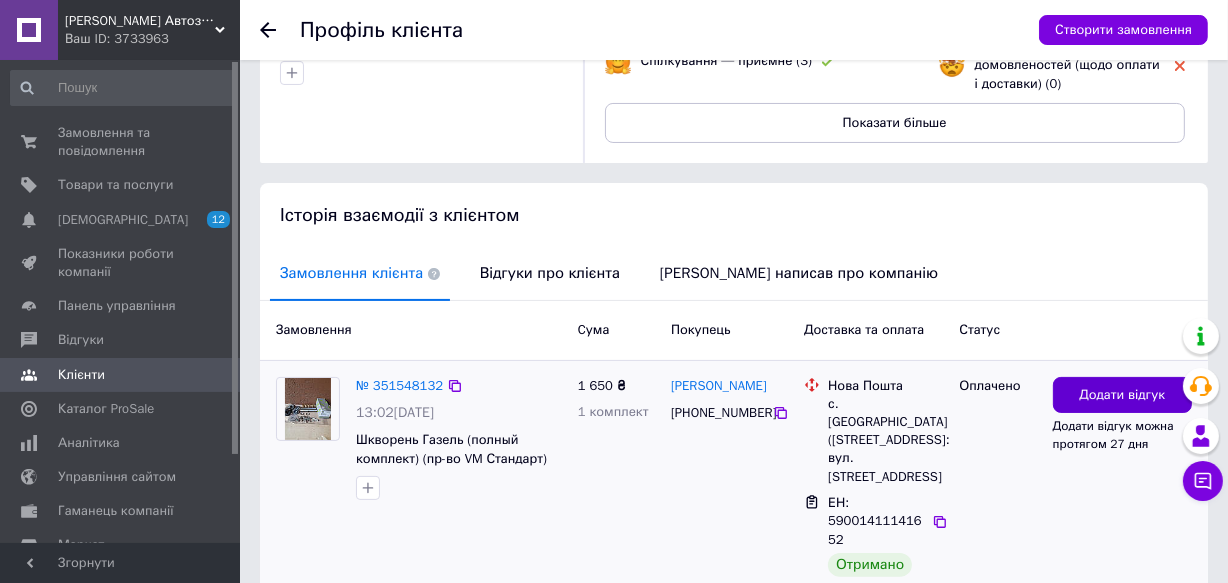 click on "Додати відгук" at bounding box center (1122, 395) 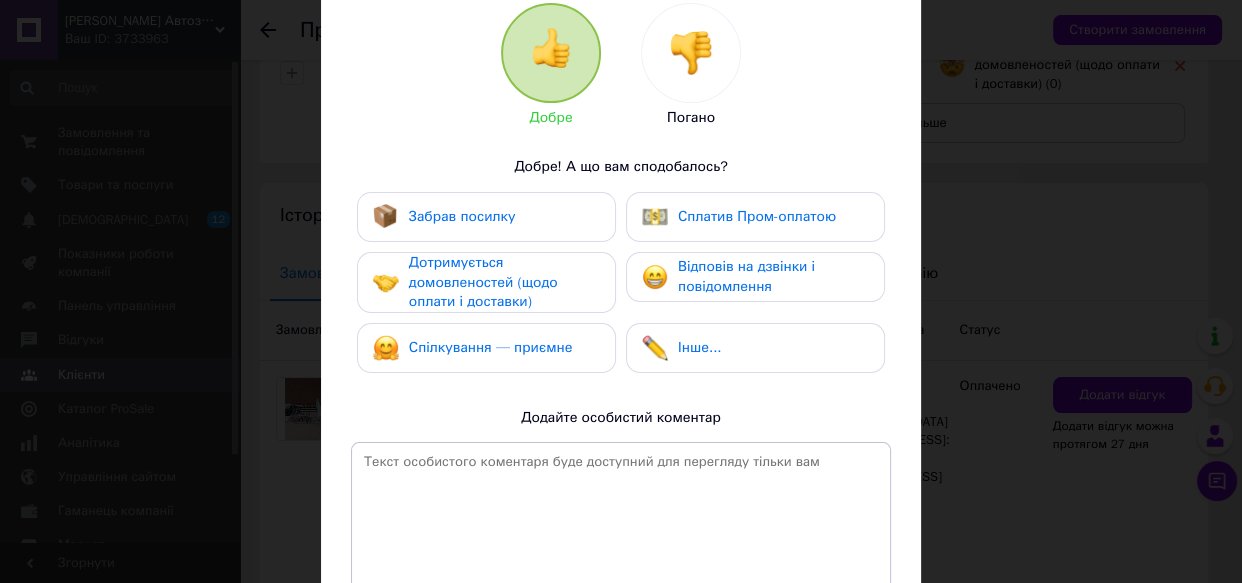 scroll, scrollTop: 272, scrollLeft: 0, axis: vertical 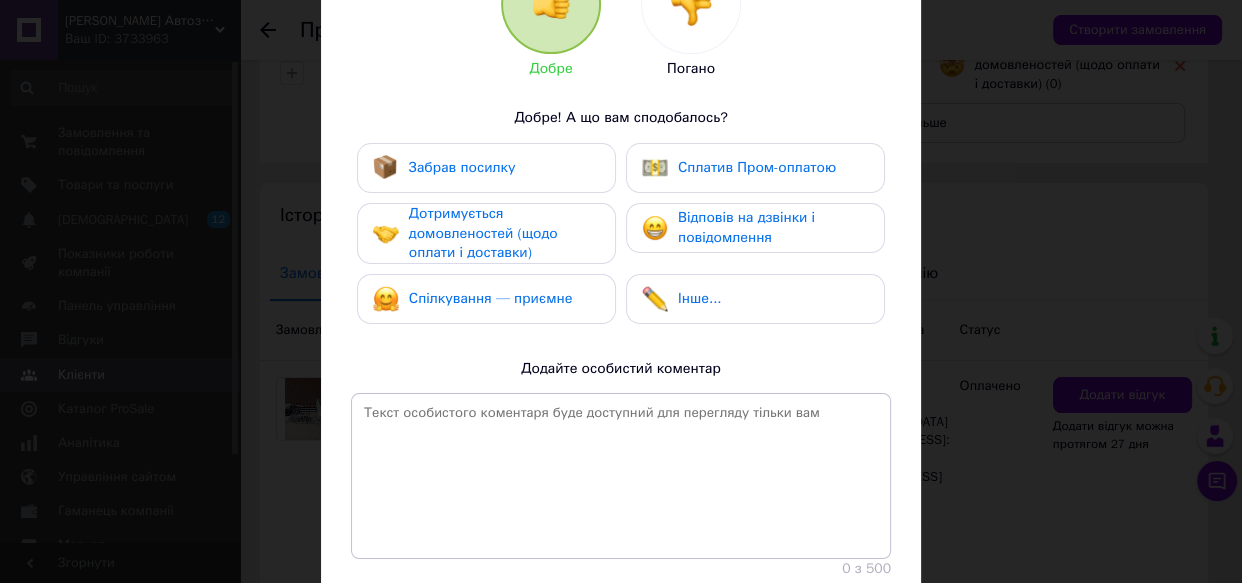 click on "Забрав посилку" at bounding box center [462, 167] 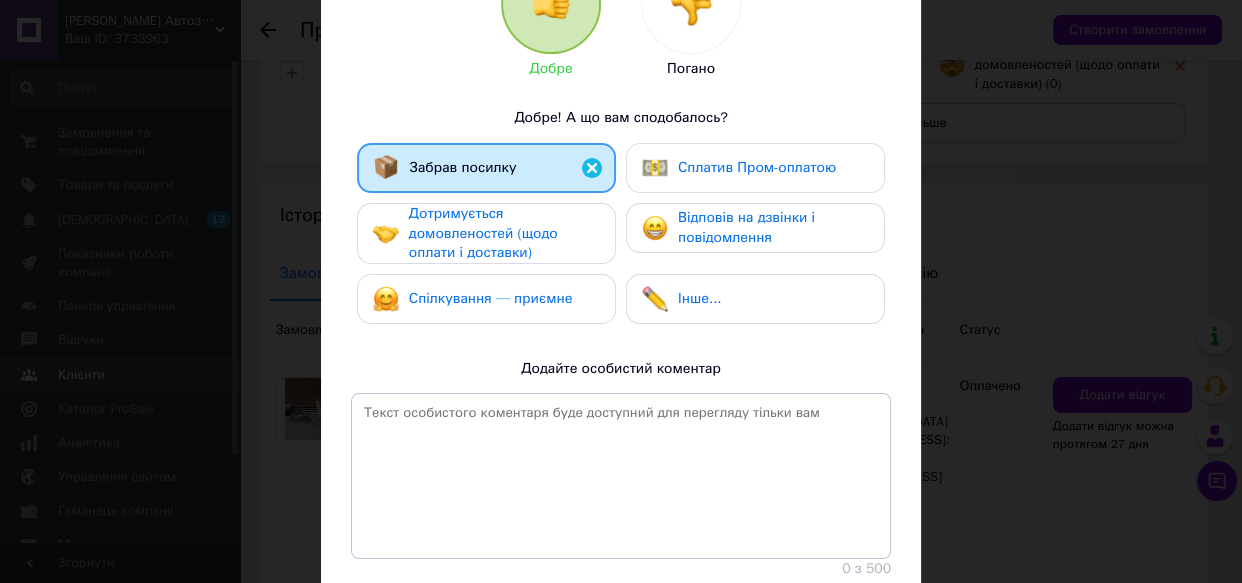 click on "Дотримується домовленостей (щодо оплати і доставки)" at bounding box center [483, 233] 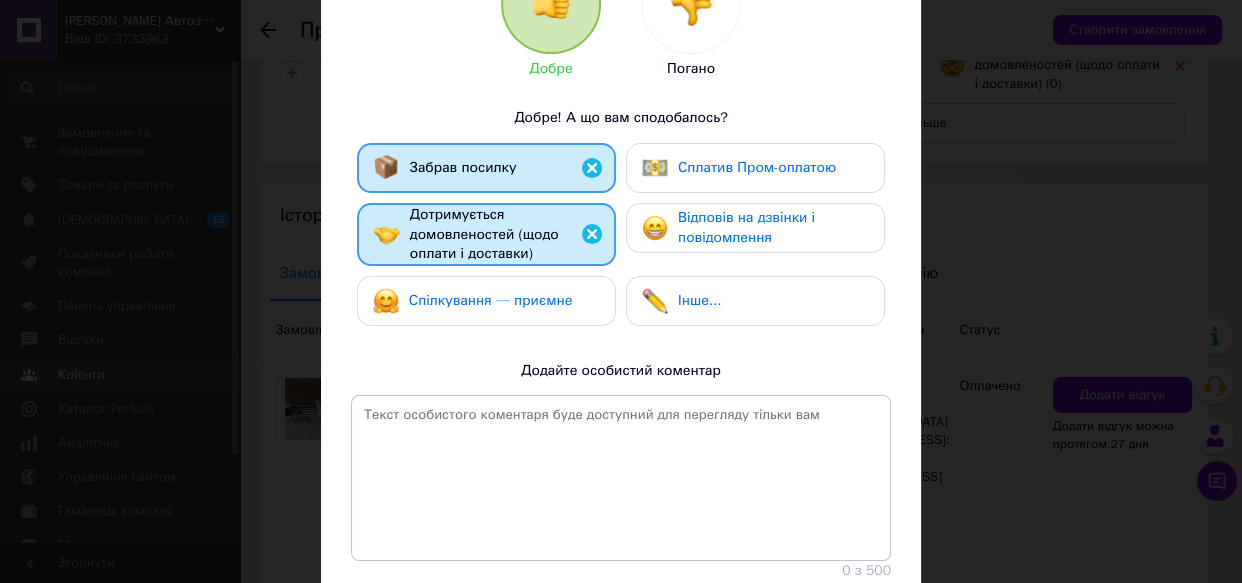 click on "Спілкування — приємне" at bounding box center (491, 300) 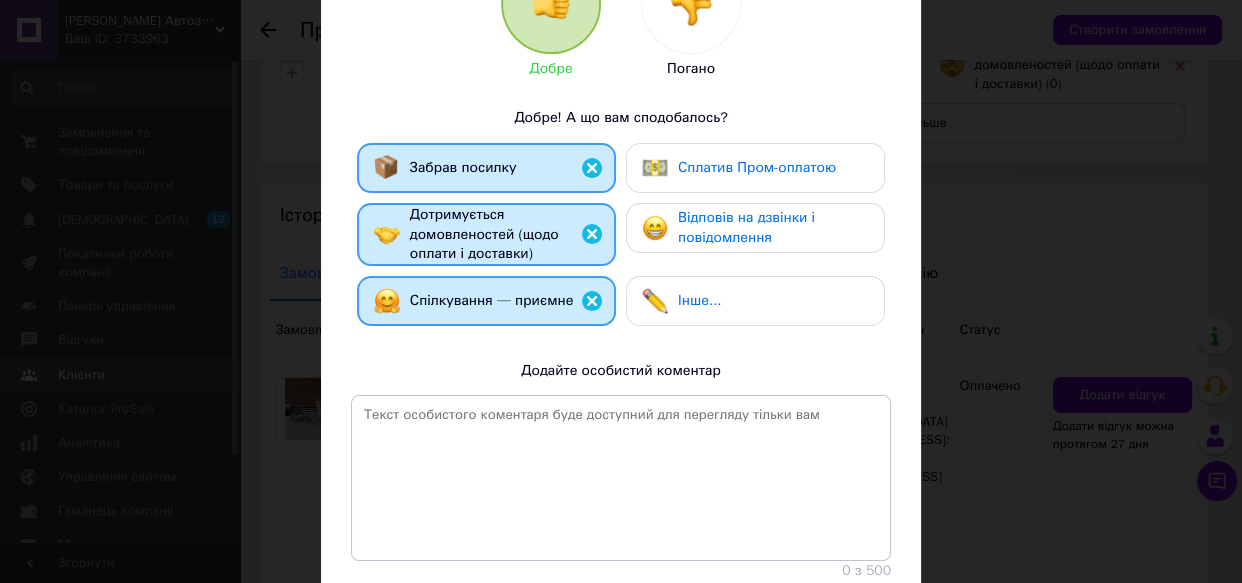 click on "Відповів на дзвінки і повідомлення" at bounding box center [746, 227] 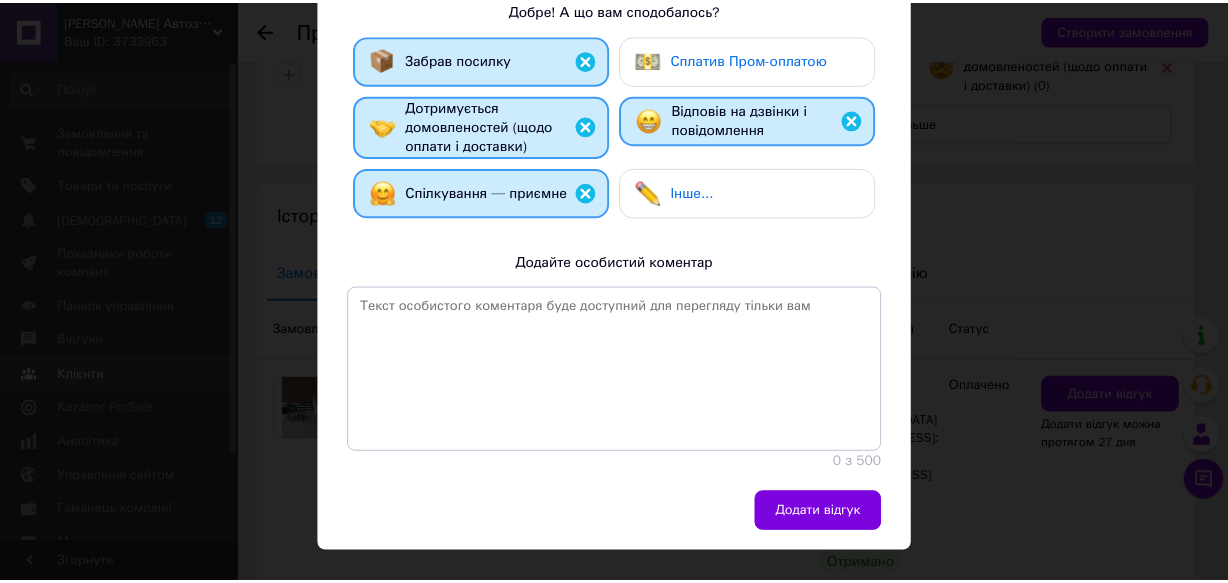 scroll, scrollTop: 420, scrollLeft: 0, axis: vertical 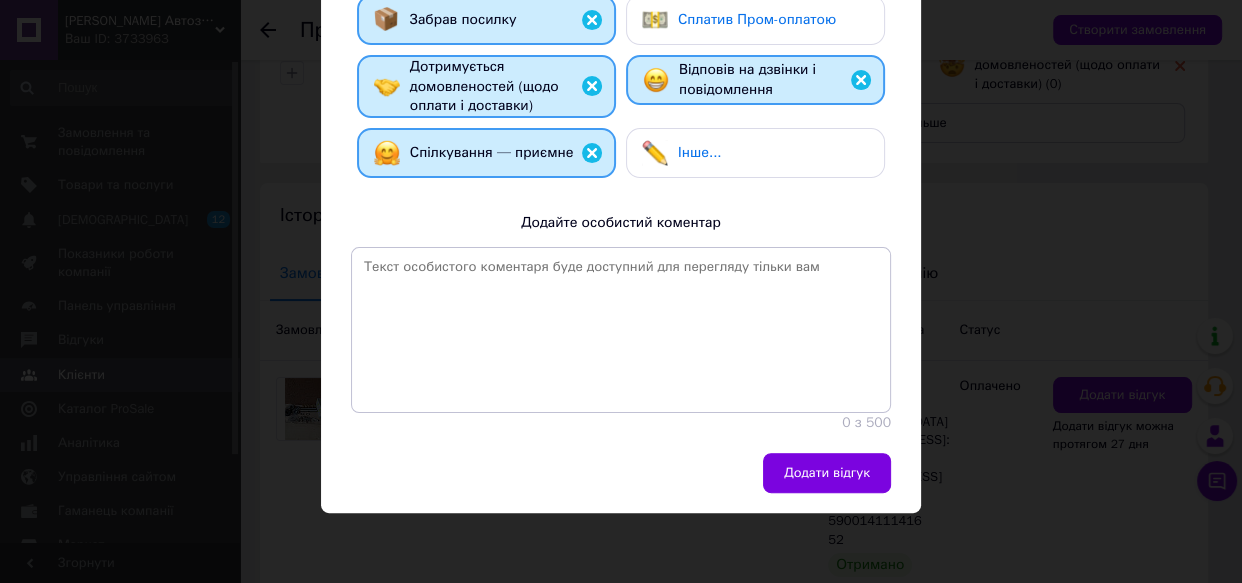 click on "Інше..." at bounding box center [755, 153] 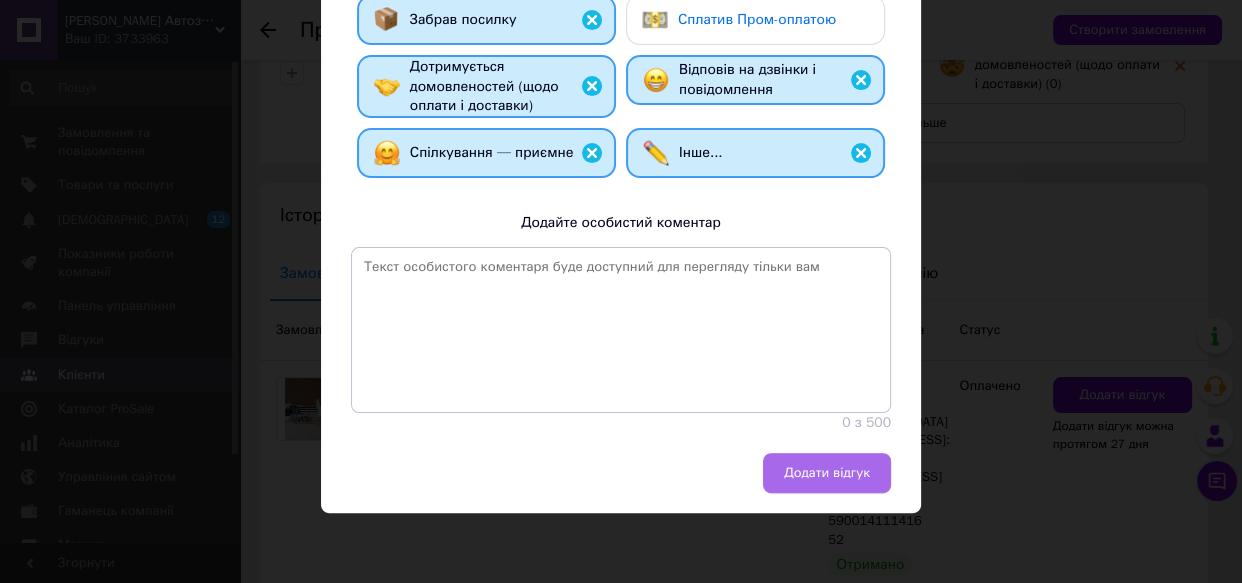 click on "Додати відгук" at bounding box center [827, 473] 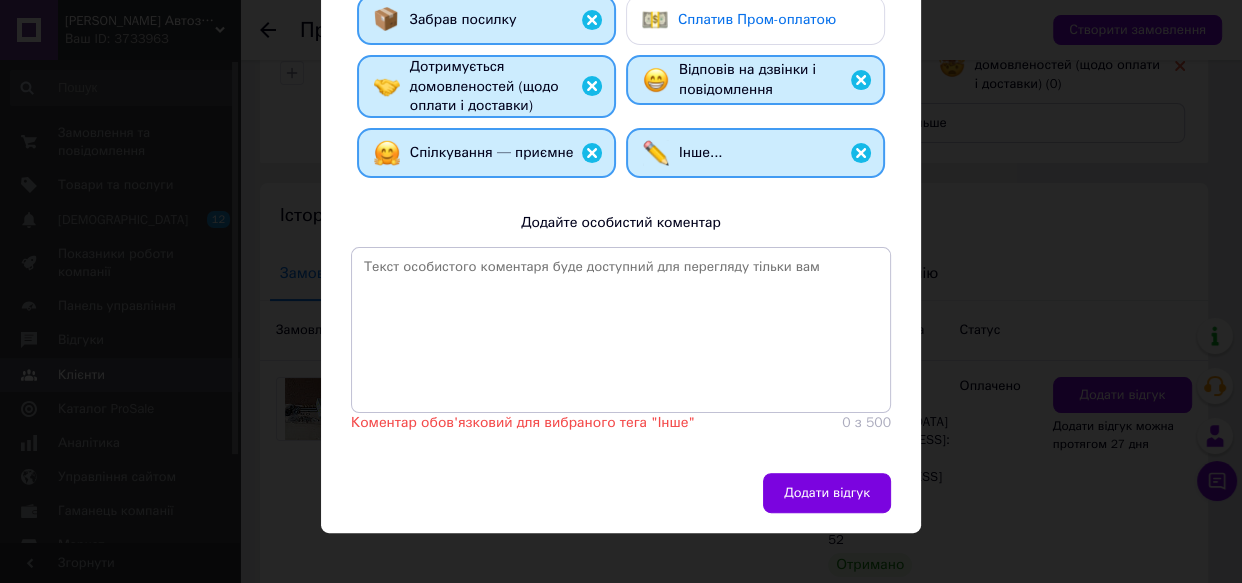 click at bounding box center (861, 153) 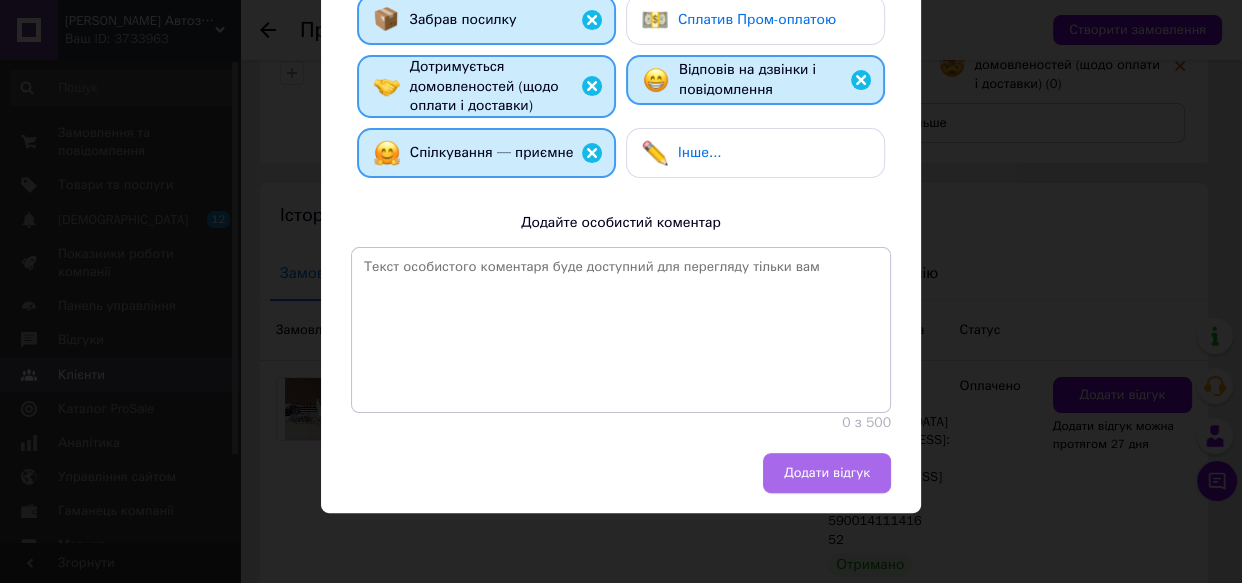 click on "Додати відгук" at bounding box center (827, 473) 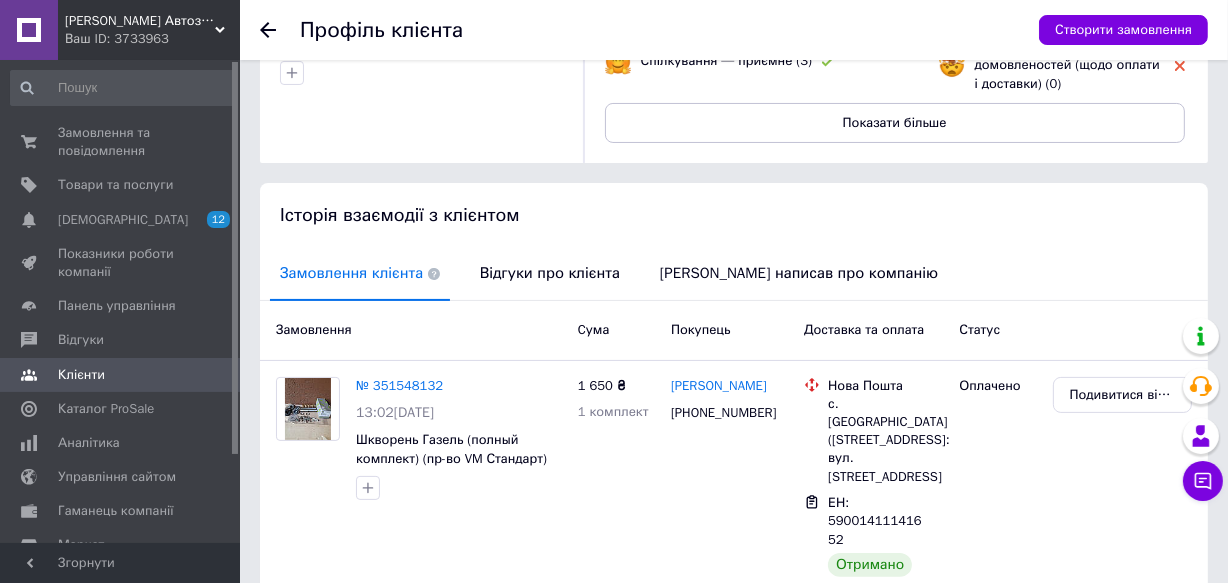 click 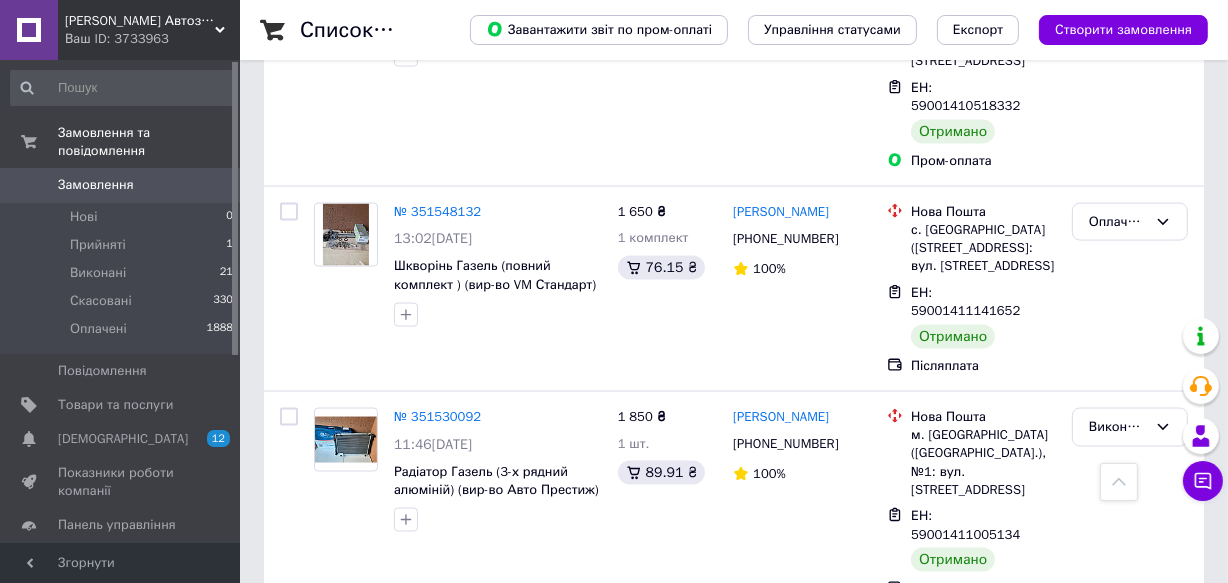 scroll, scrollTop: 2636, scrollLeft: 0, axis: vertical 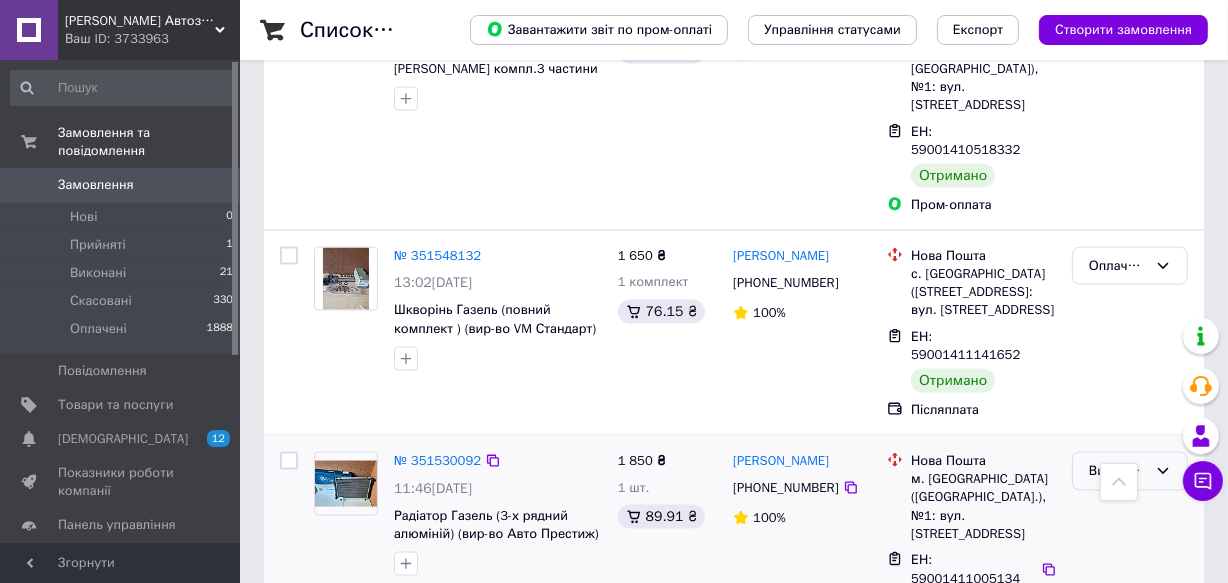 click on "Виконано" at bounding box center (1118, 471) 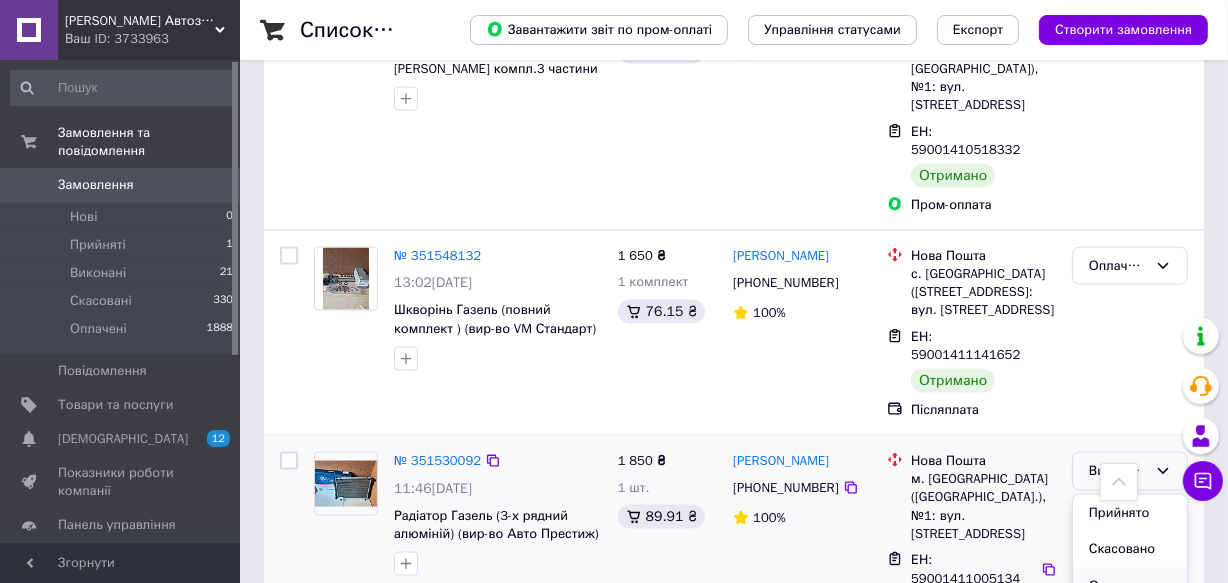 click on "Оплачено" at bounding box center (1130, 586) 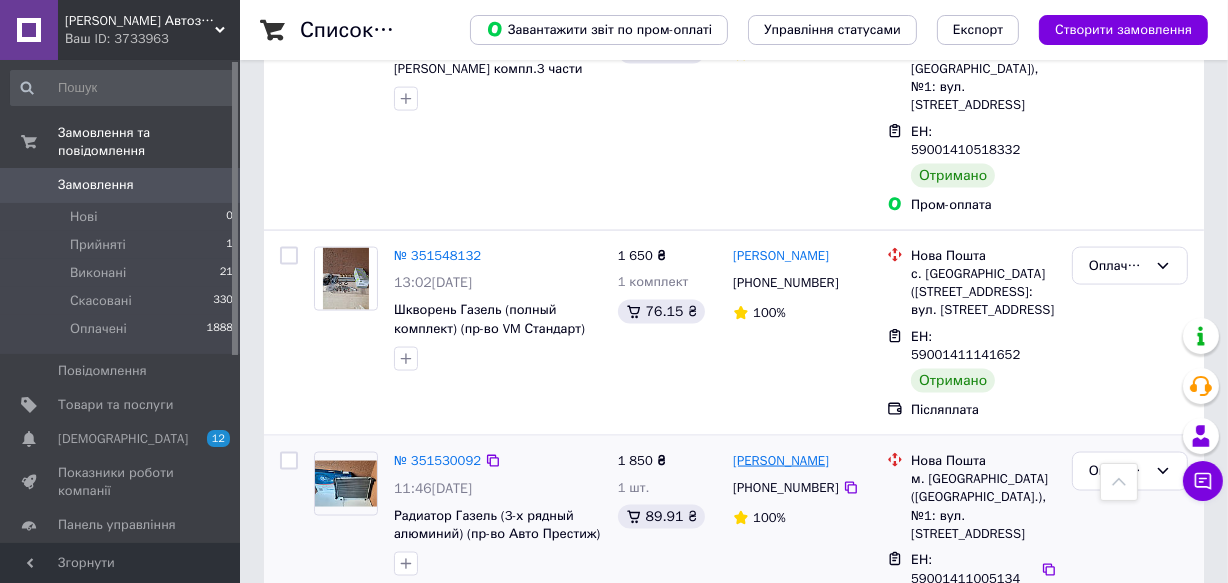 click on "[PERSON_NAME]" at bounding box center (781, 461) 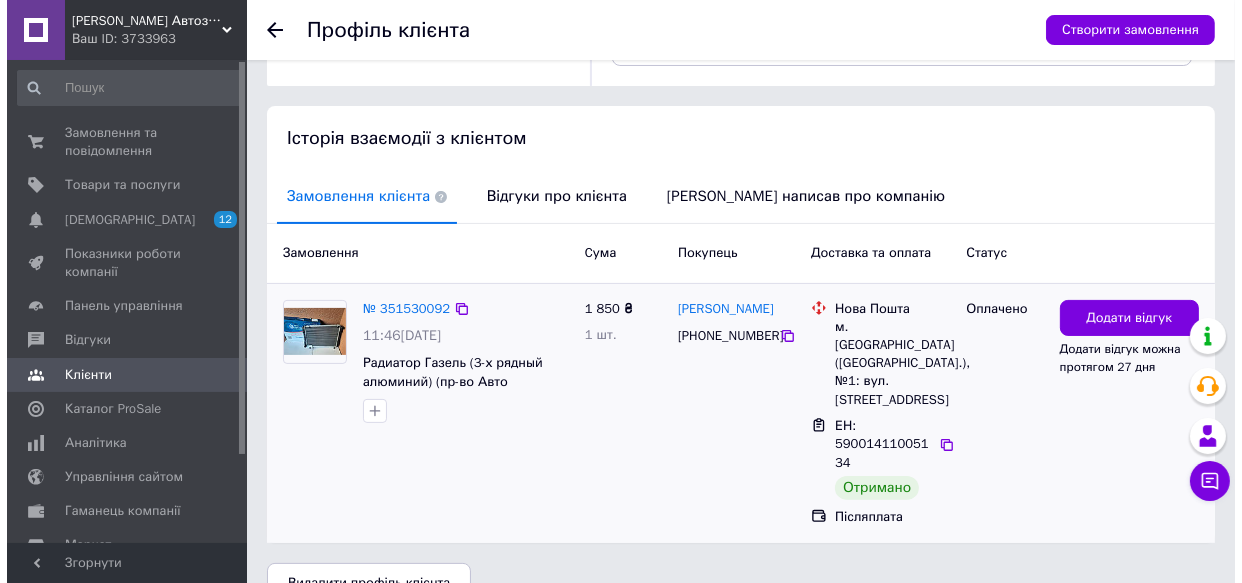 scroll, scrollTop: 351, scrollLeft: 0, axis: vertical 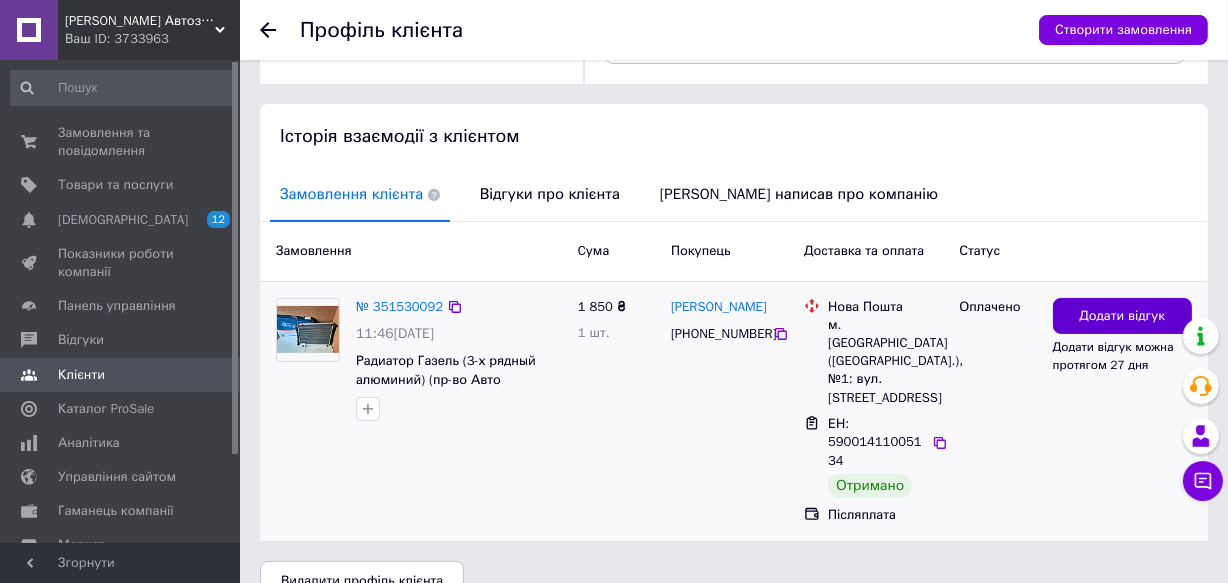 click on "Додати відгук" at bounding box center [1122, 316] 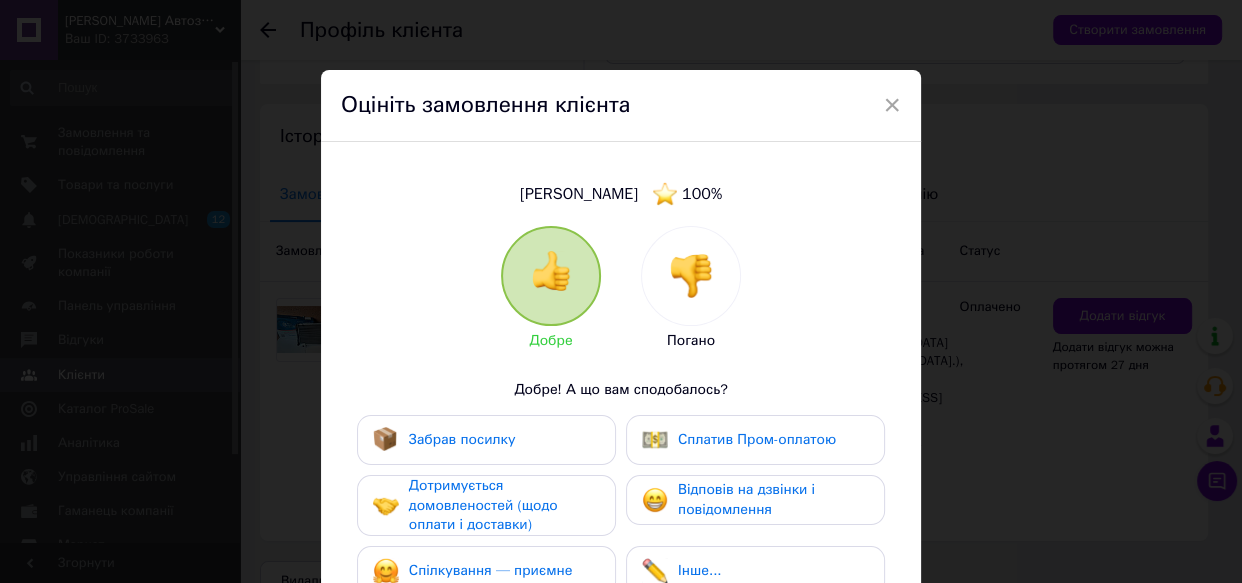 click on "Забрав посилку" at bounding box center (462, 439) 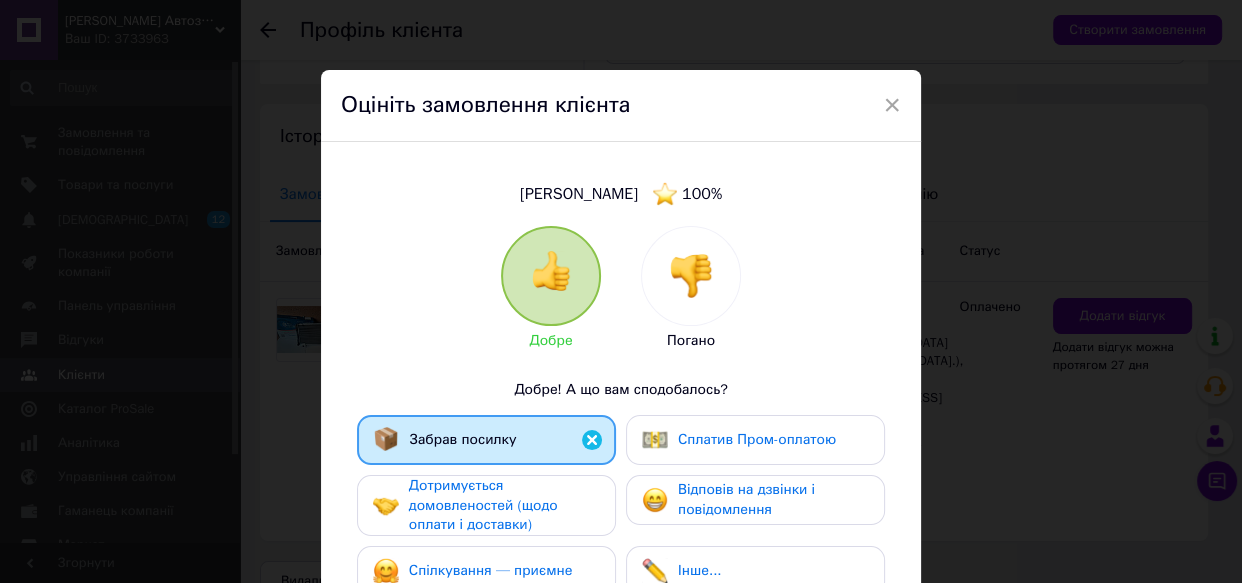 click on "Дотримується домовленостей (щодо оплати і доставки)" at bounding box center (483, 505) 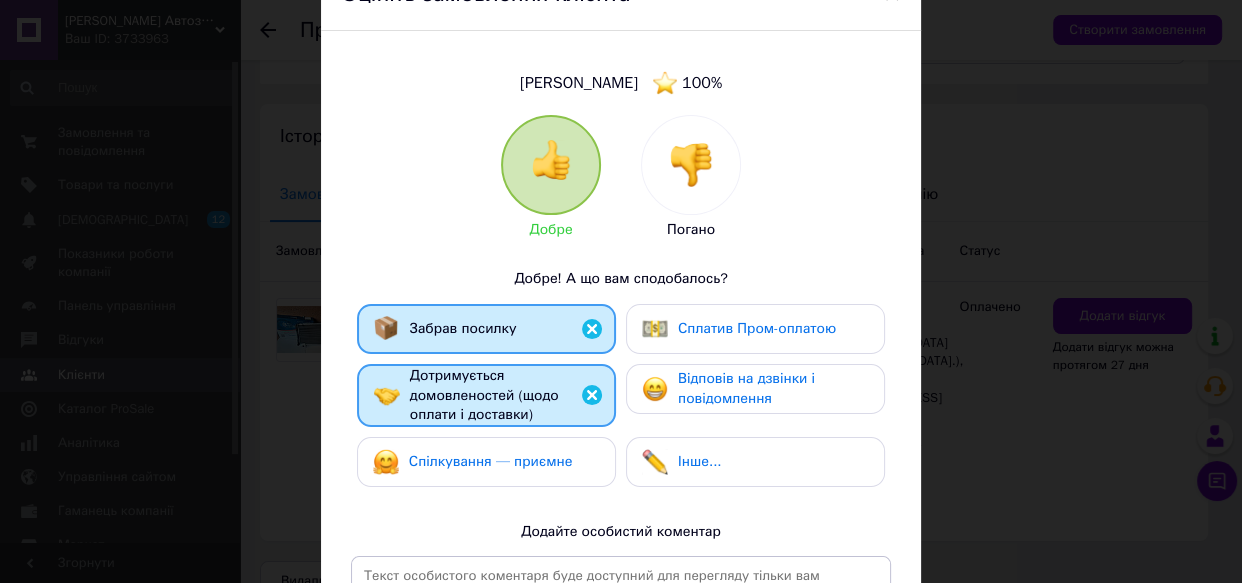 scroll, scrollTop: 272, scrollLeft: 0, axis: vertical 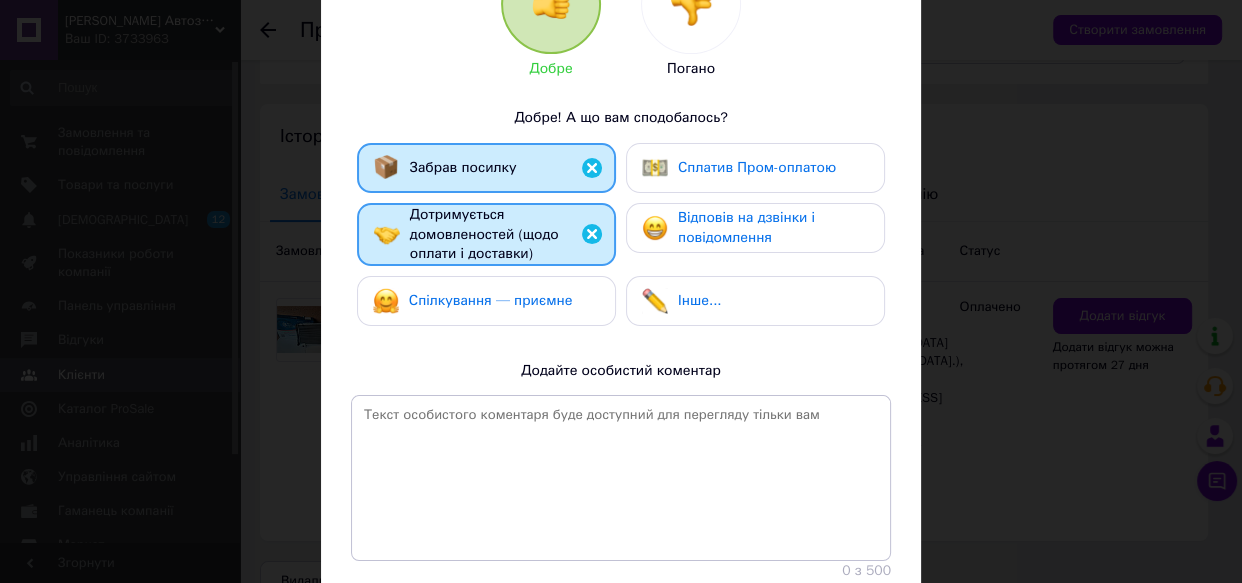 click on "Спілкування — приємне" at bounding box center [491, 300] 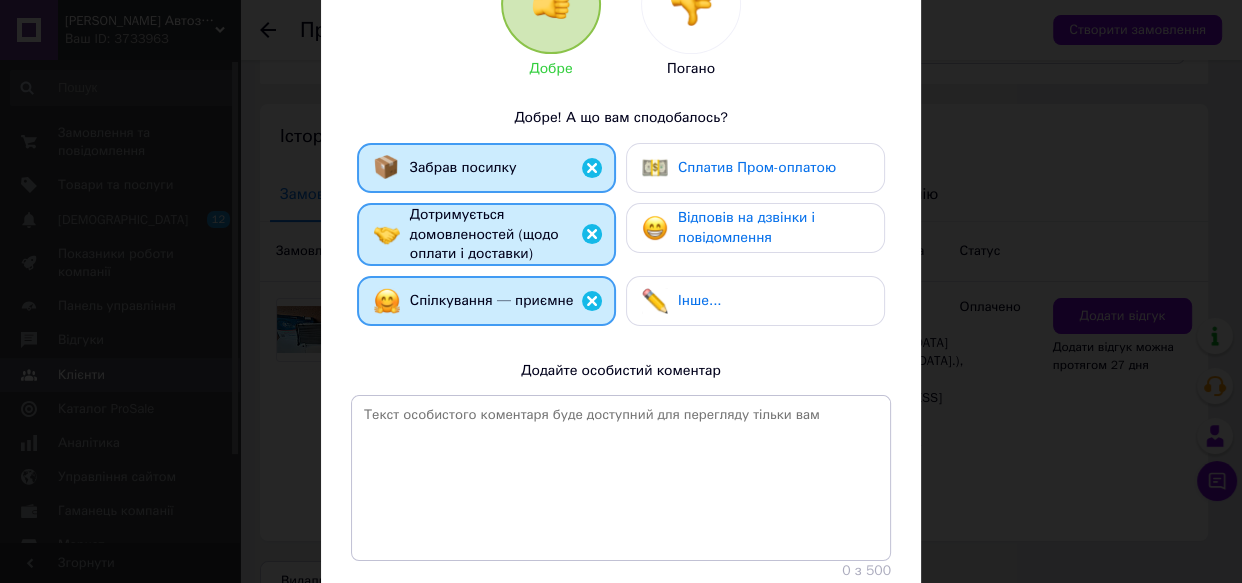 click on "Відповів на дзвінки і повідомлення" at bounding box center (746, 227) 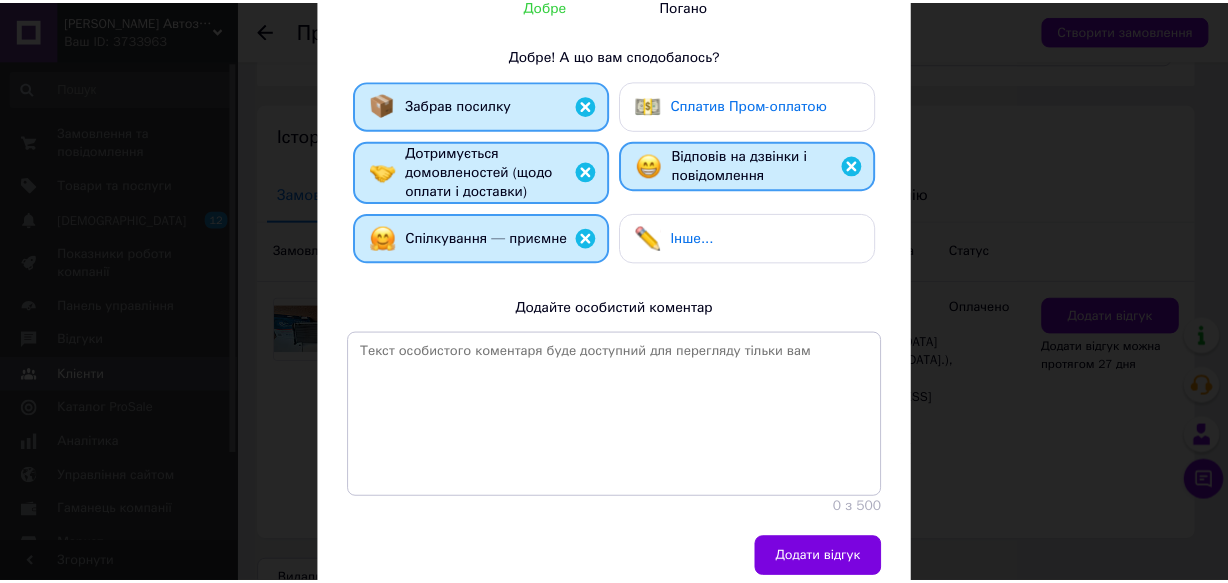 scroll, scrollTop: 420, scrollLeft: 0, axis: vertical 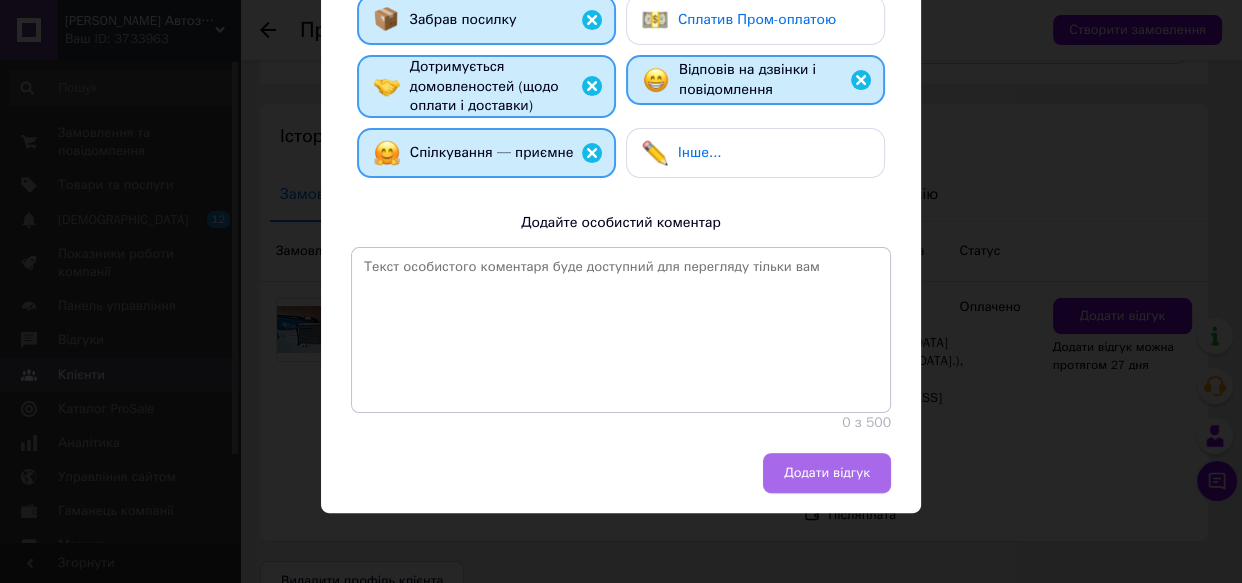click on "Додати відгук" at bounding box center (827, 473) 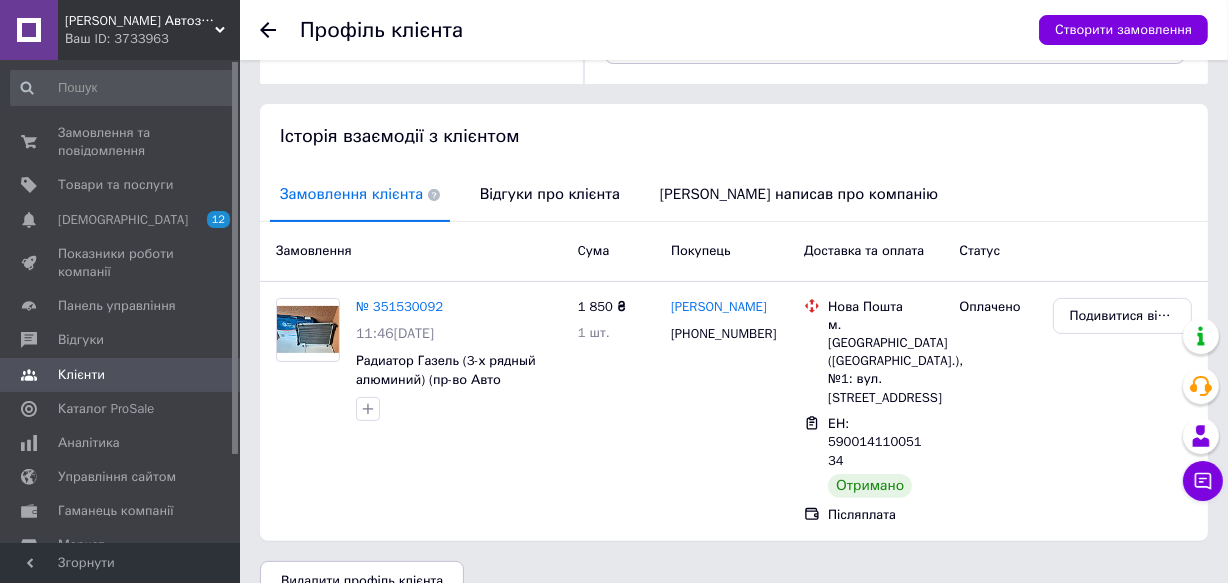 click on "Профіль клієнта Створити замовлення" at bounding box center (734, 30) 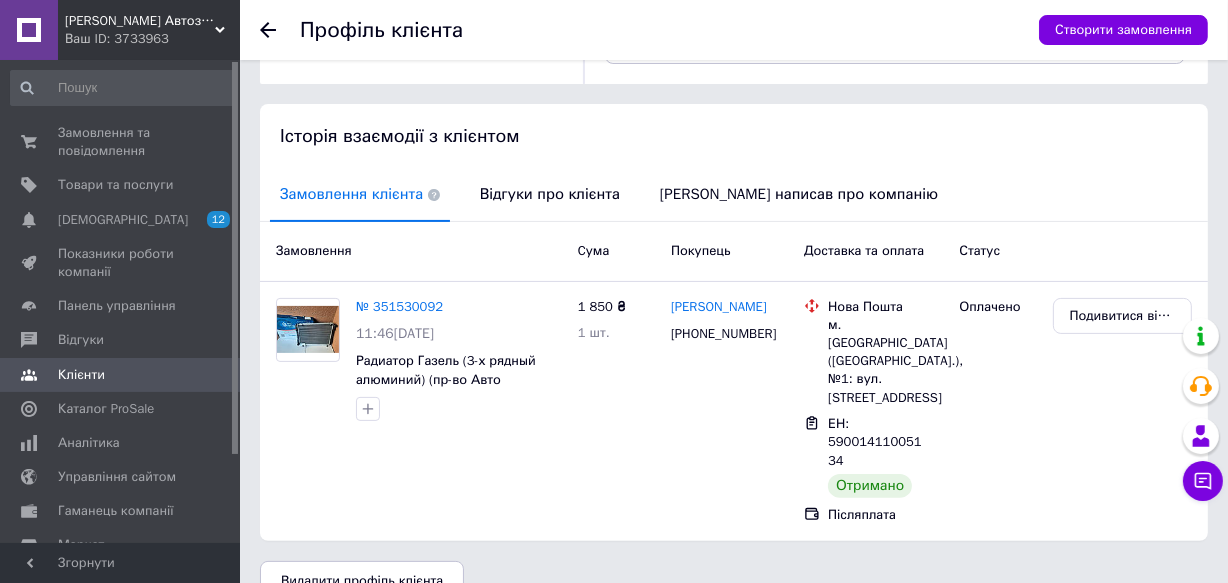 drag, startPoint x: 264, startPoint y: 33, endPoint x: 261, endPoint y: 19, distance: 14.3178215 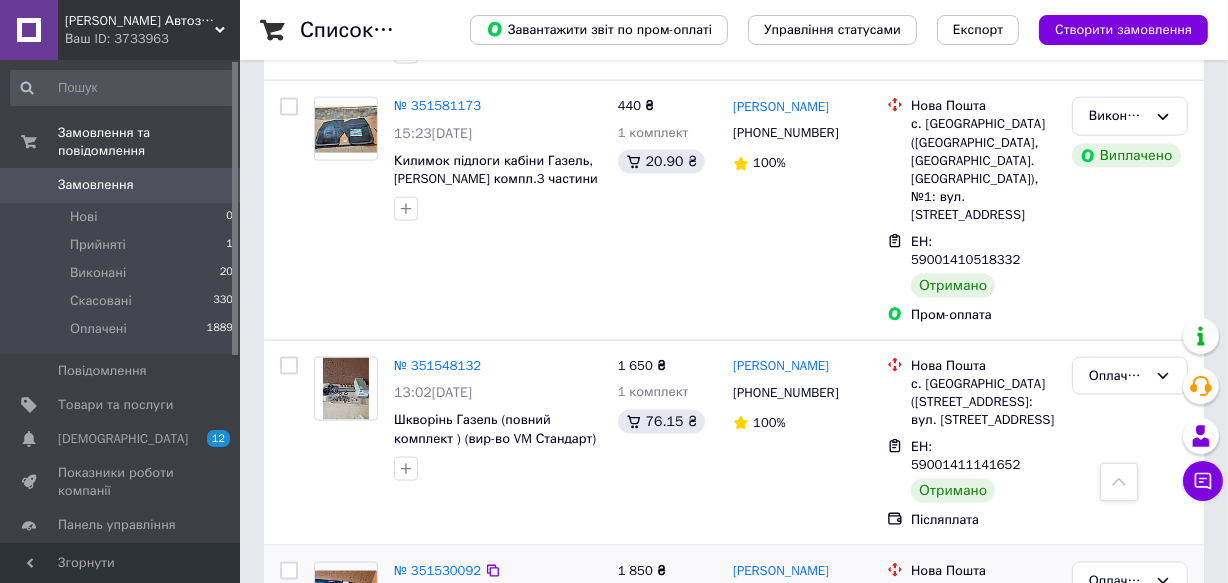 scroll, scrollTop: 2454, scrollLeft: 0, axis: vertical 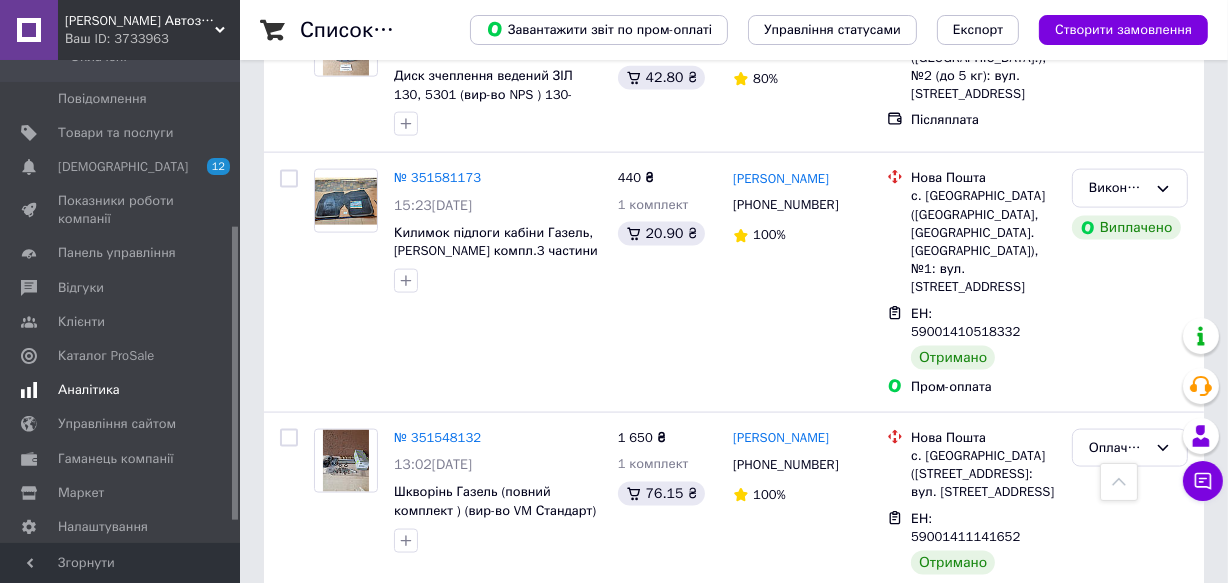 click on "Каталог ProSale" at bounding box center (106, 356) 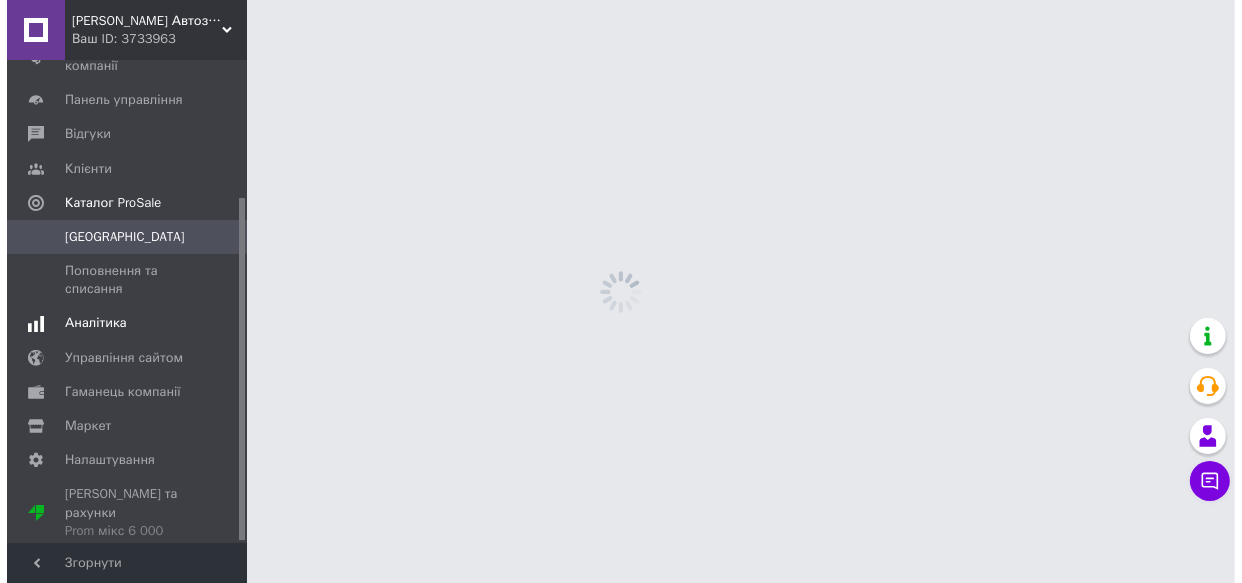 scroll, scrollTop: 0, scrollLeft: 0, axis: both 